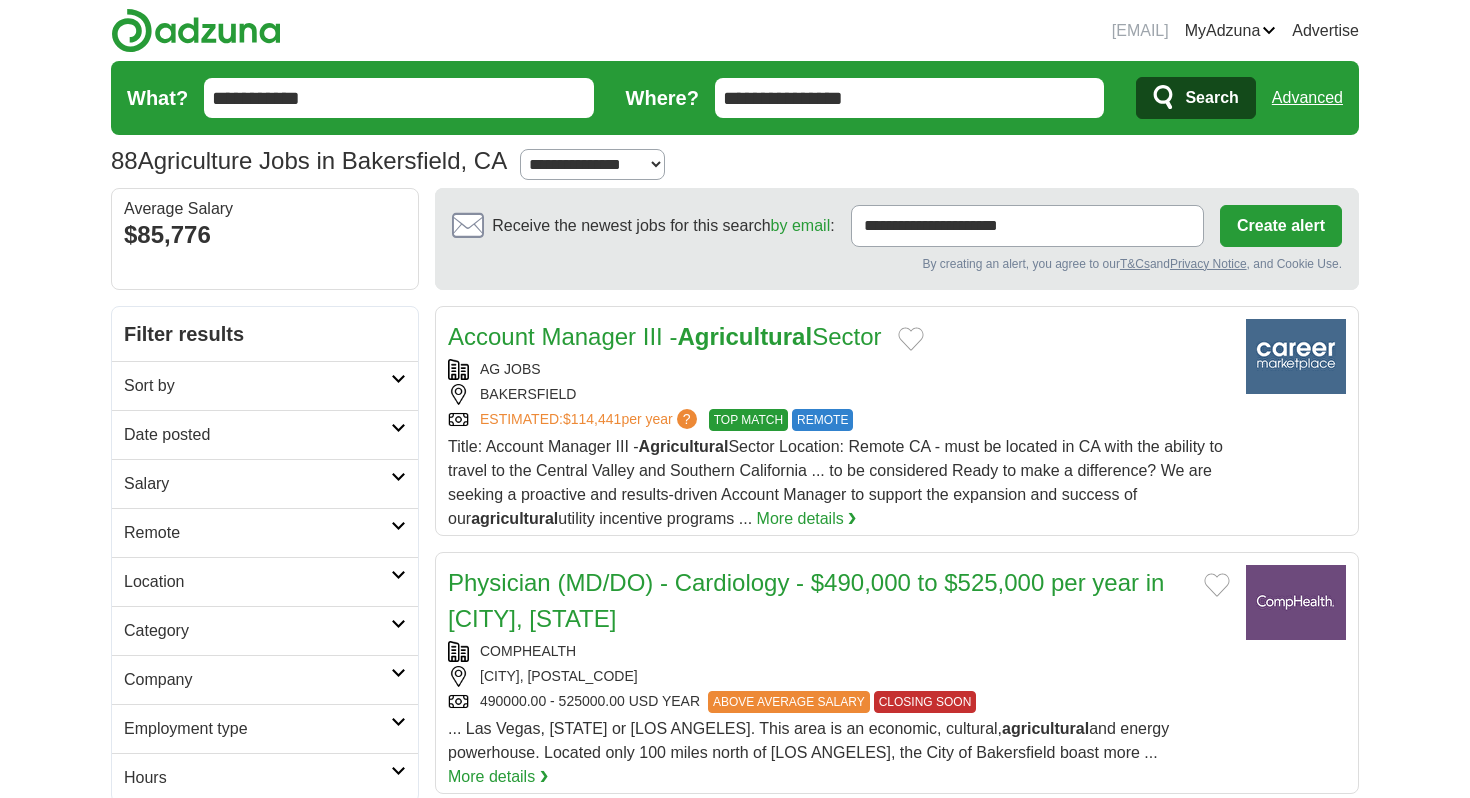 scroll, scrollTop: 0, scrollLeft: 0, axis: both 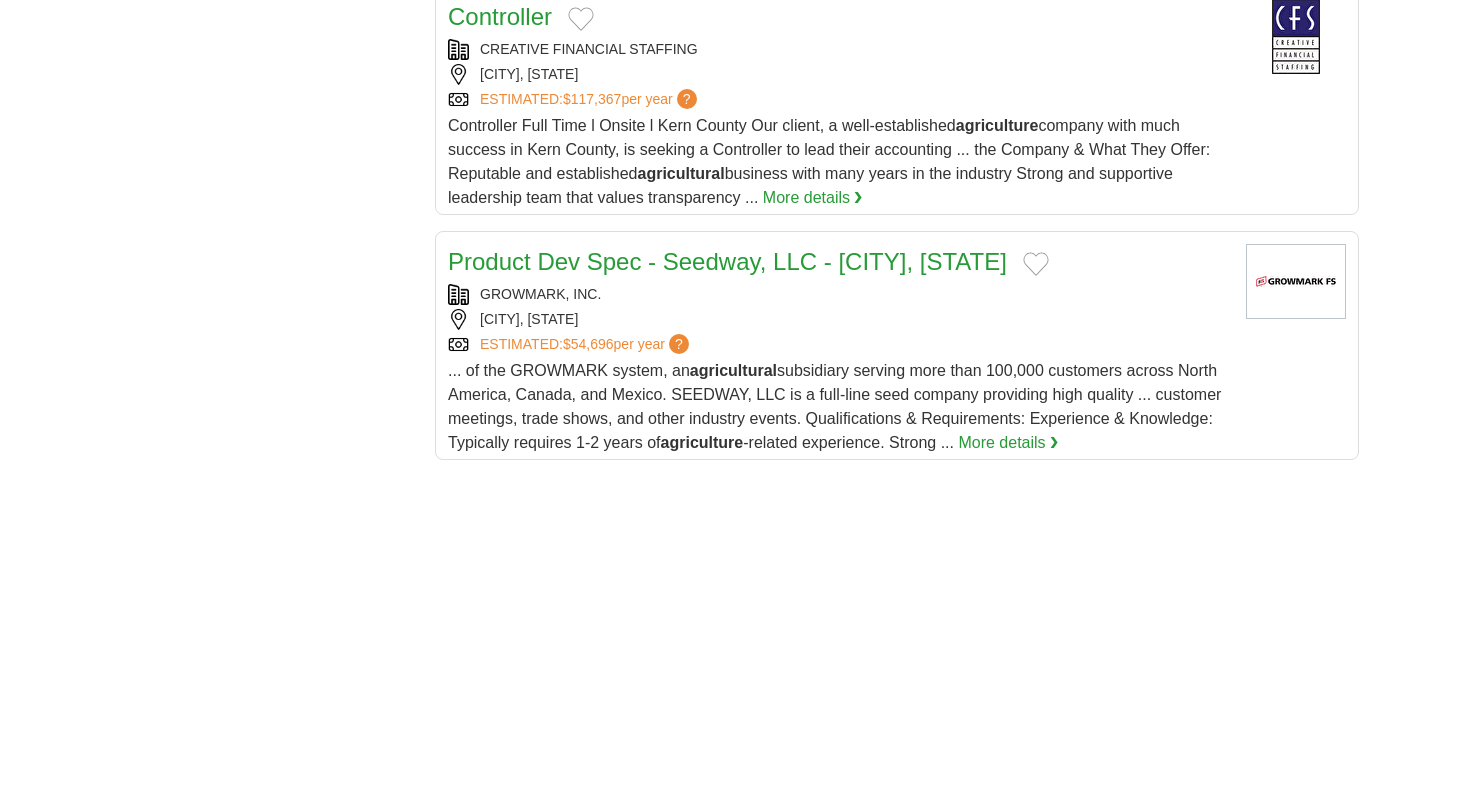 click on "More details ❯" at bounding box center [1008, 443] 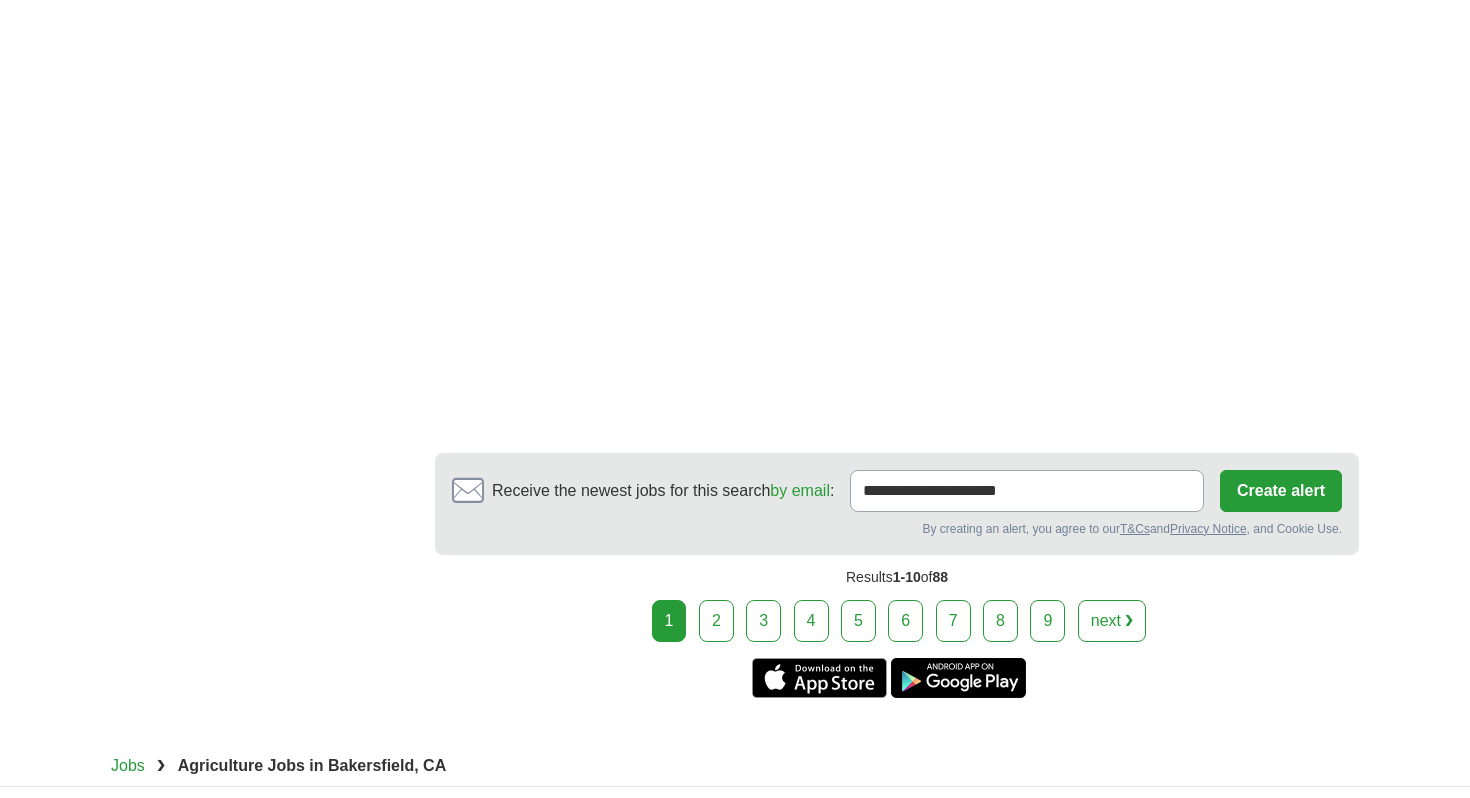 scroll, scrollTop: 3521, scrollLeft: 0, axis: vertical 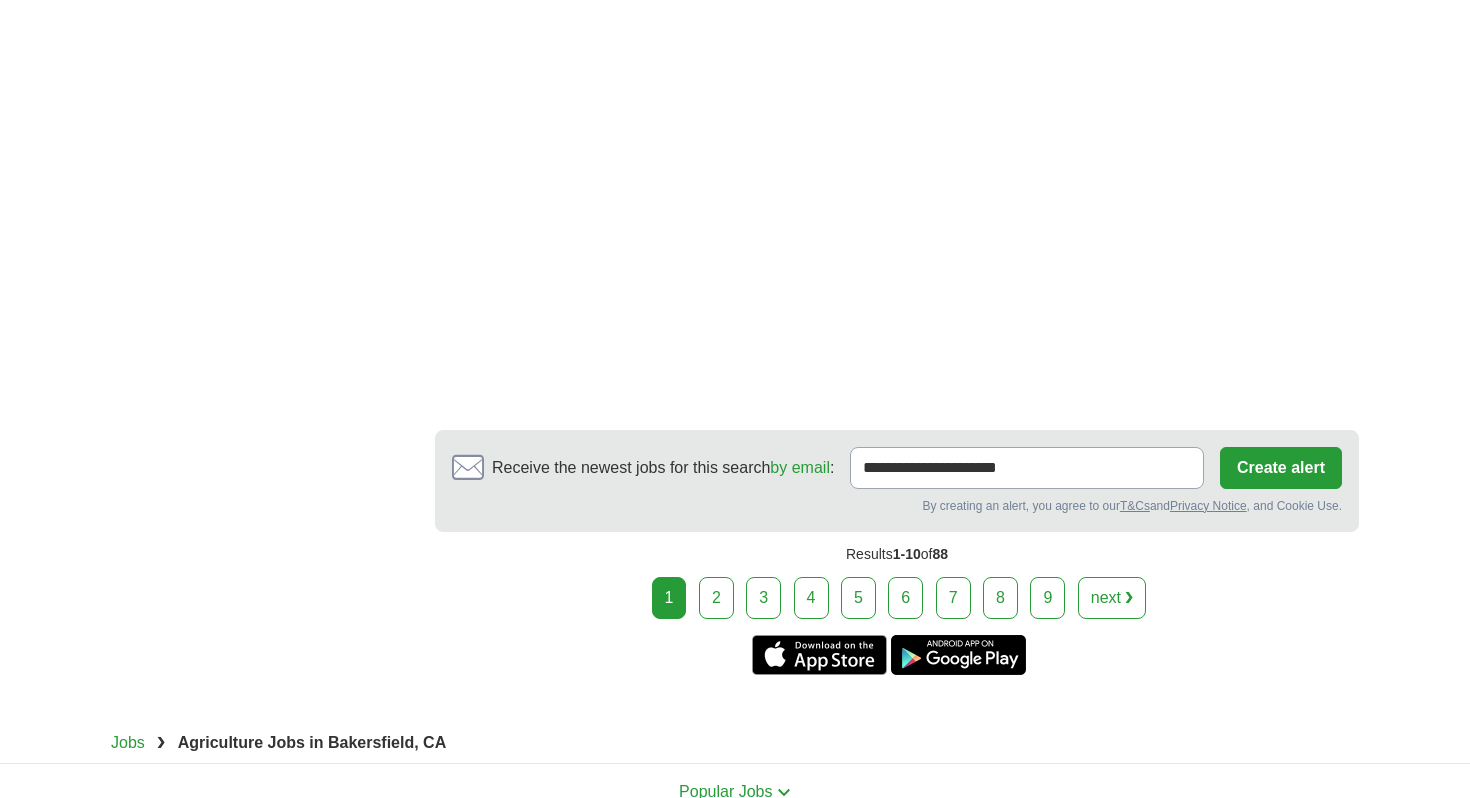 click on "2" at bounding box center (716, 598) 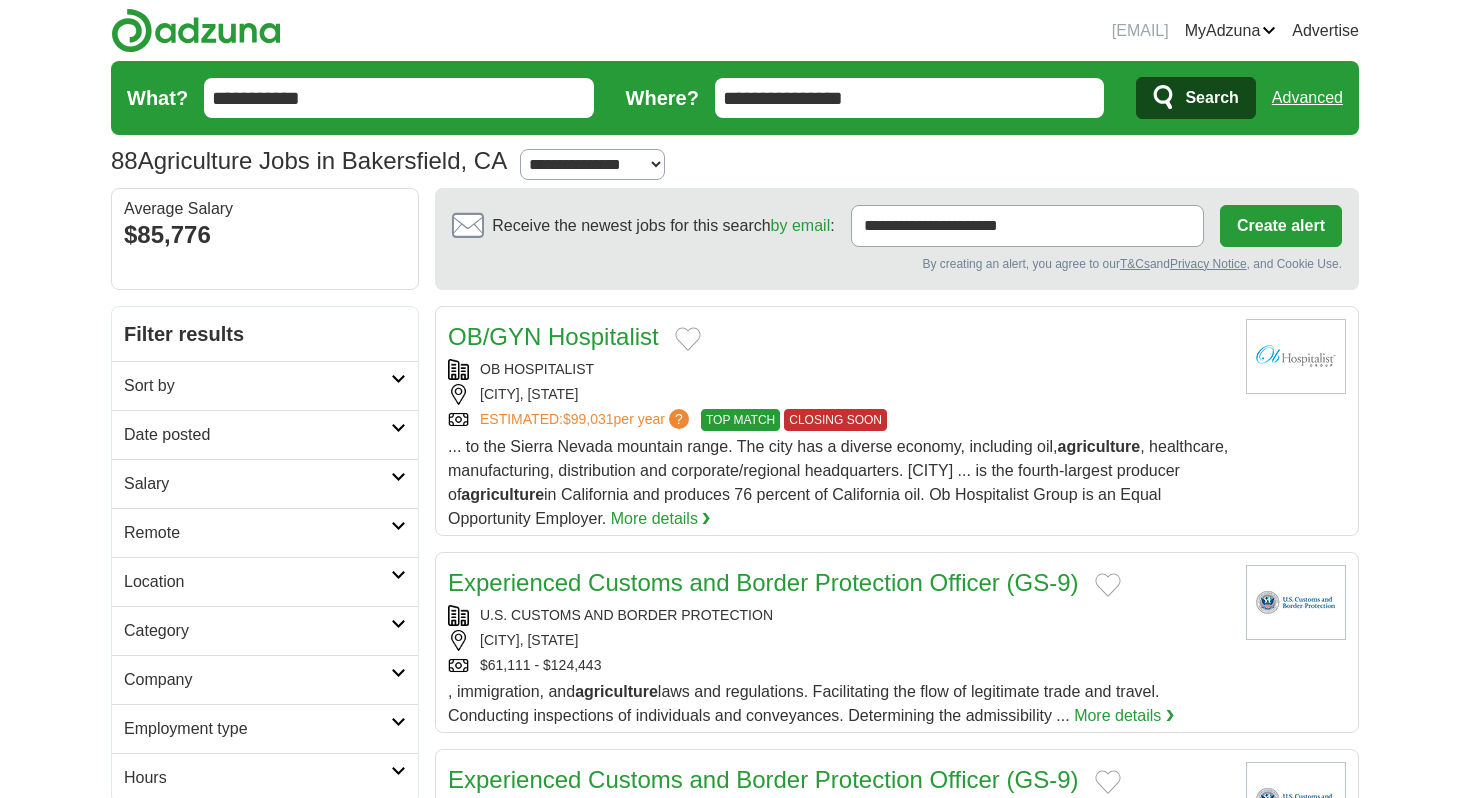 scroll, scrollTop: 0, scrollLeft: 0, axis: both 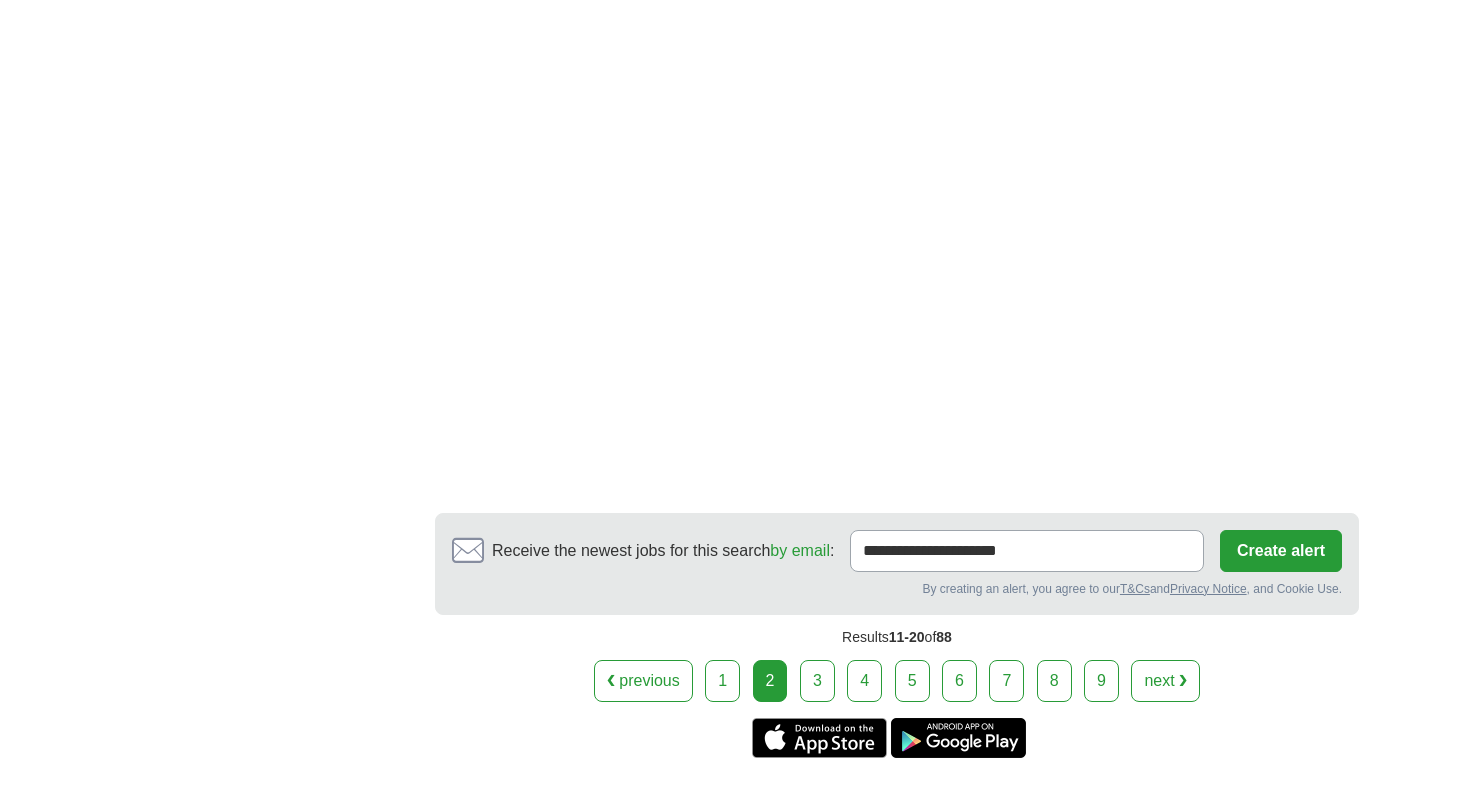 click on "3" at bounding box center (817, 681) 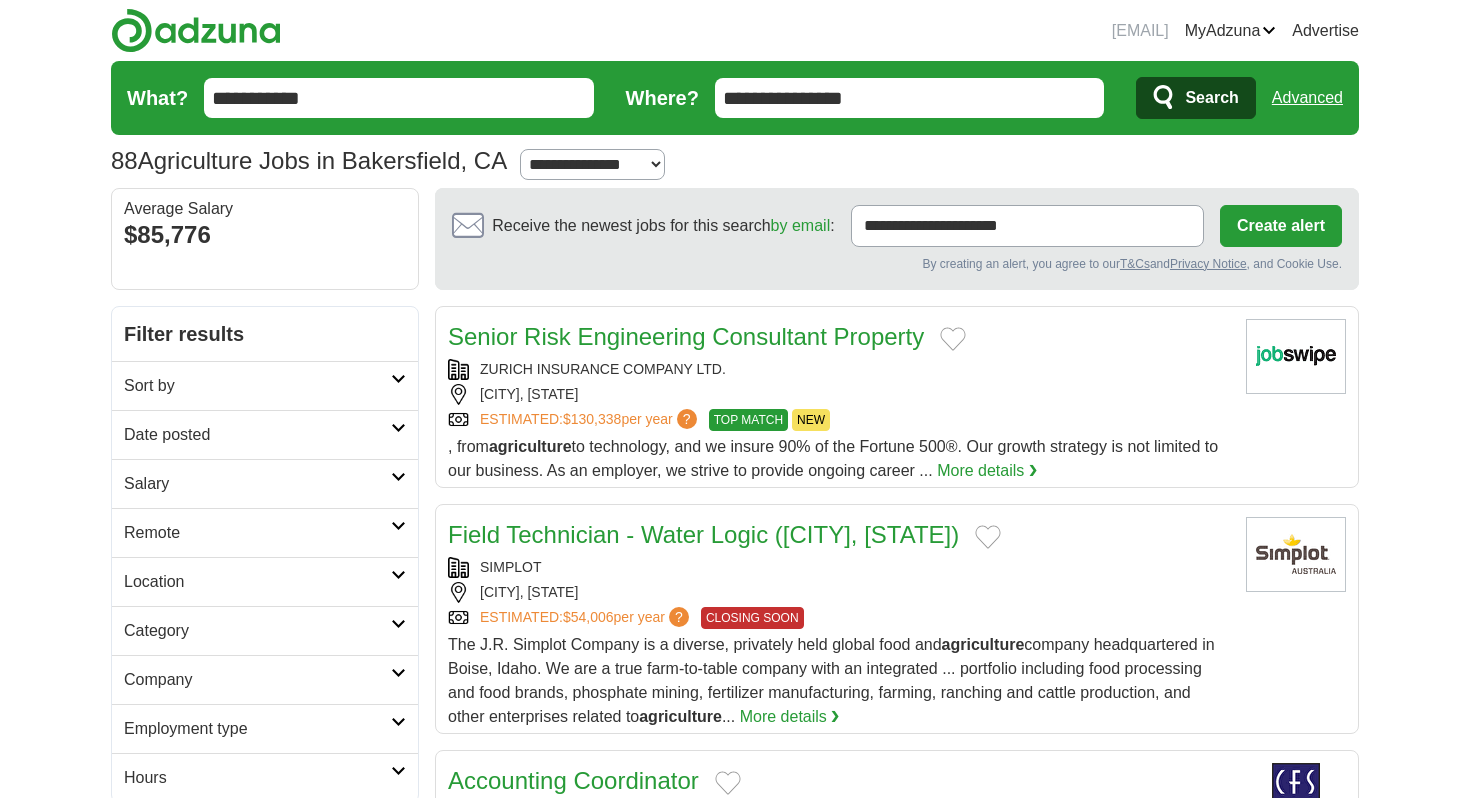 scroll, scrollTop: 0, scrollLeft: 0, axis: both 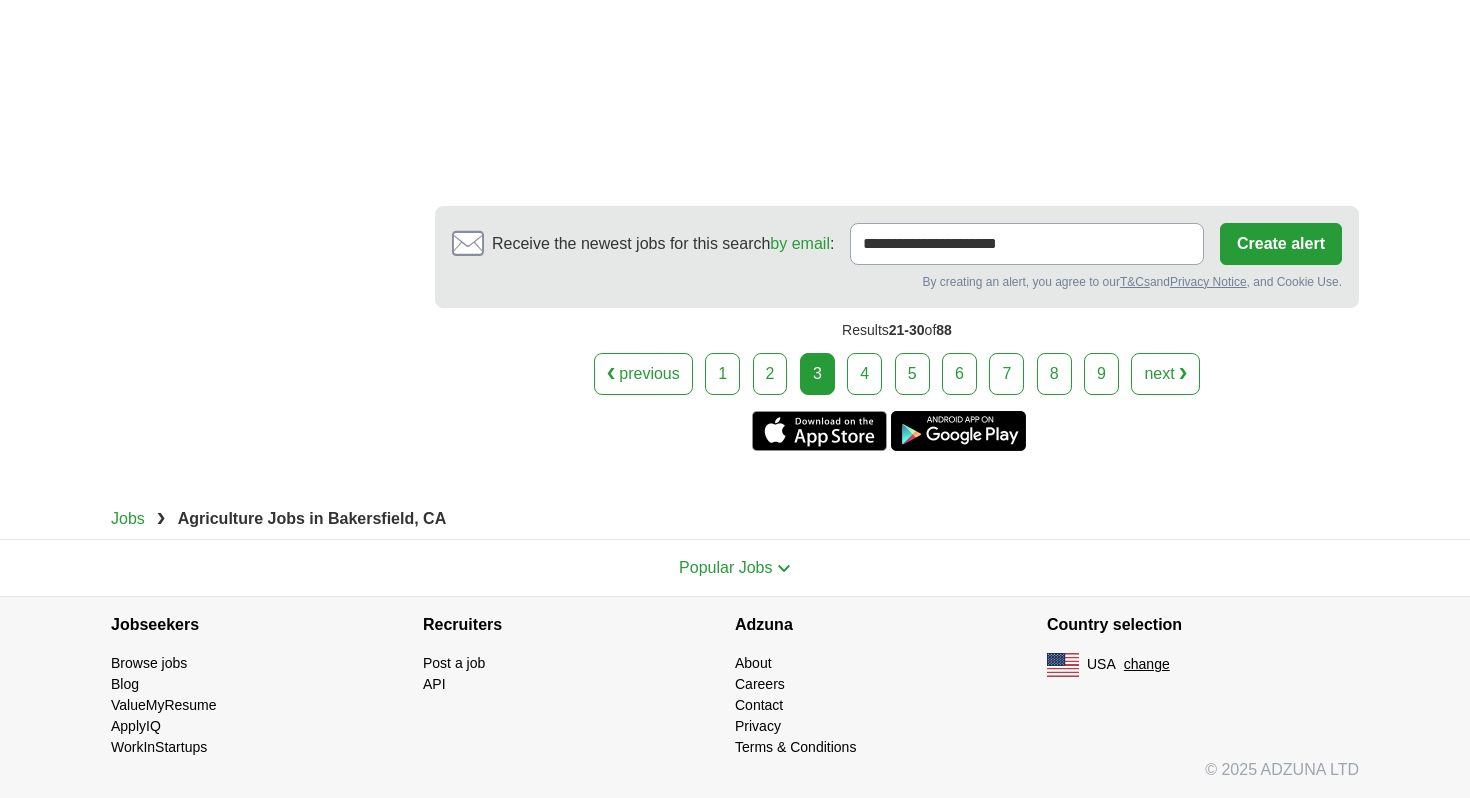 click on "4" at bounding box center [864, 374] 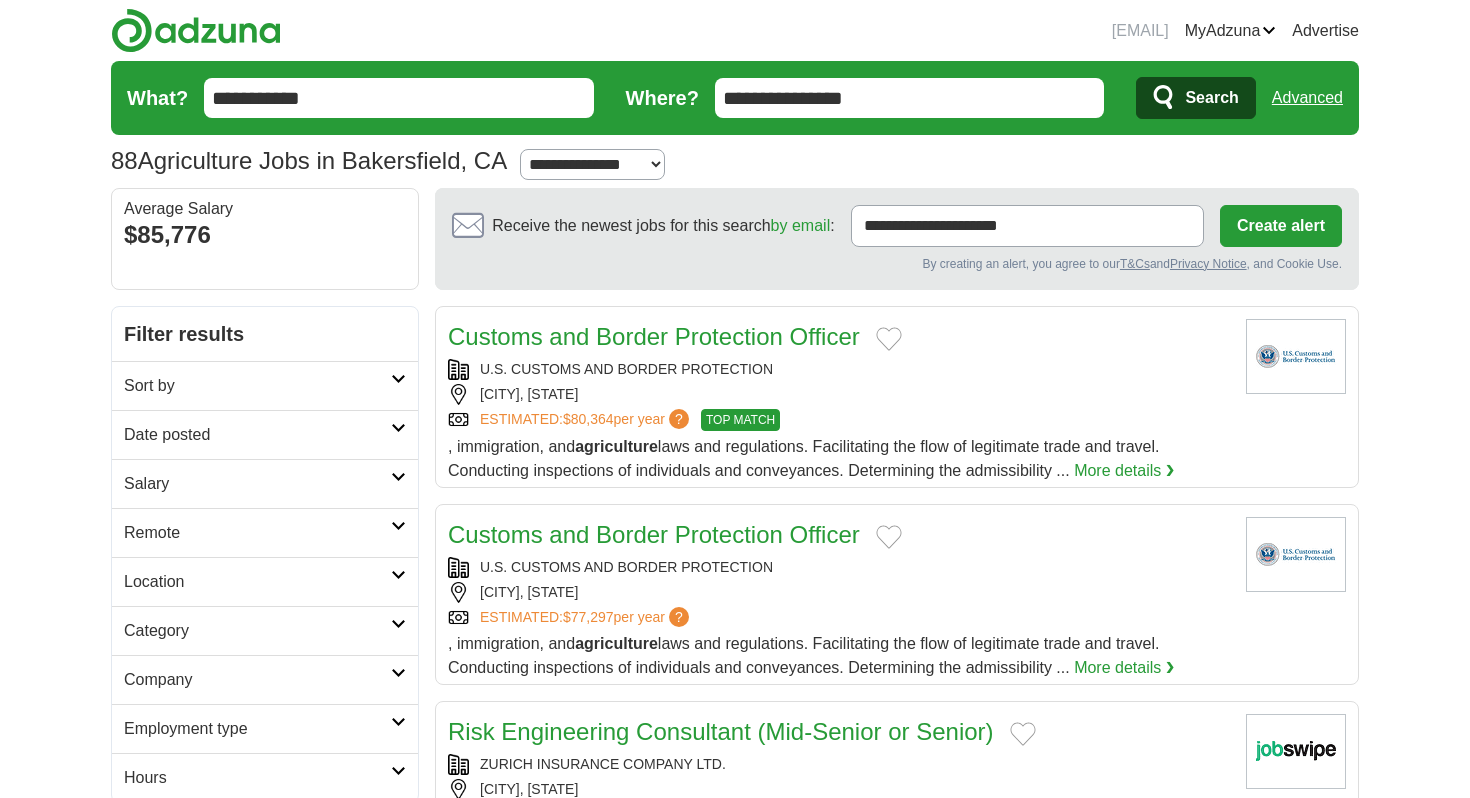 scroll, scrollTop: 0, scrollLeft: 0, axis: both 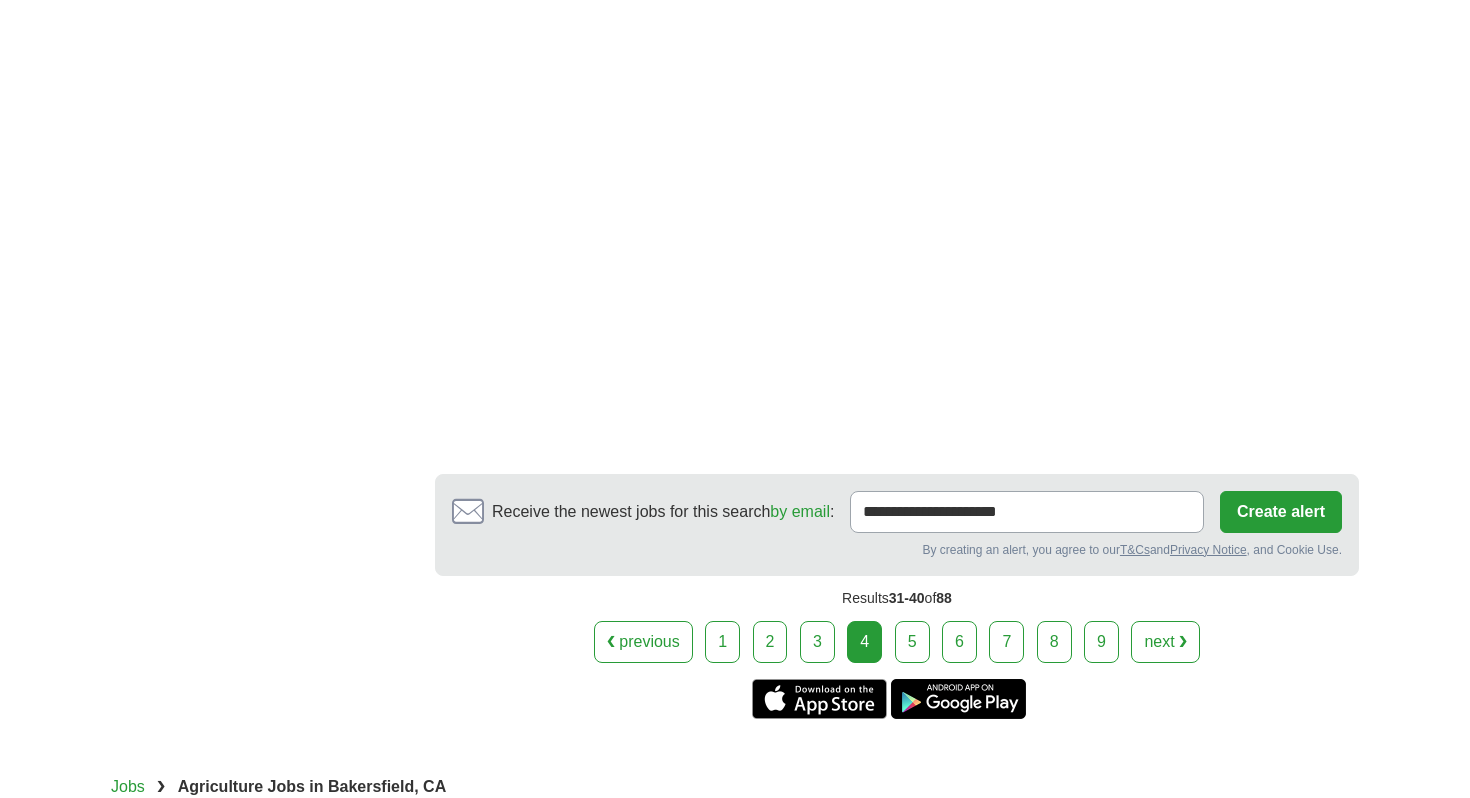 click on "5" at bounding box center (912, 642) 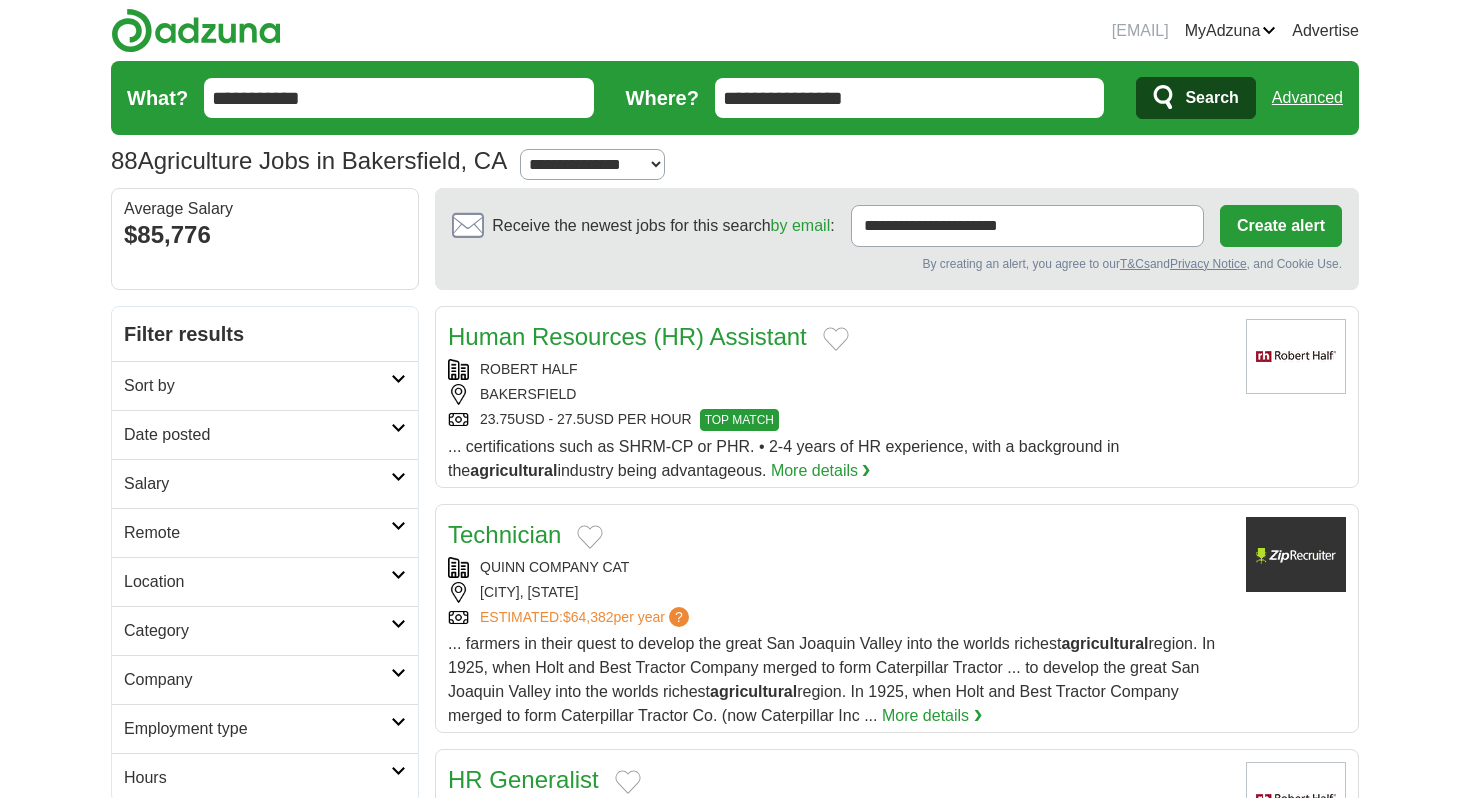 scroll, scrollTop: 0, scrollLeft: 0, axis: both 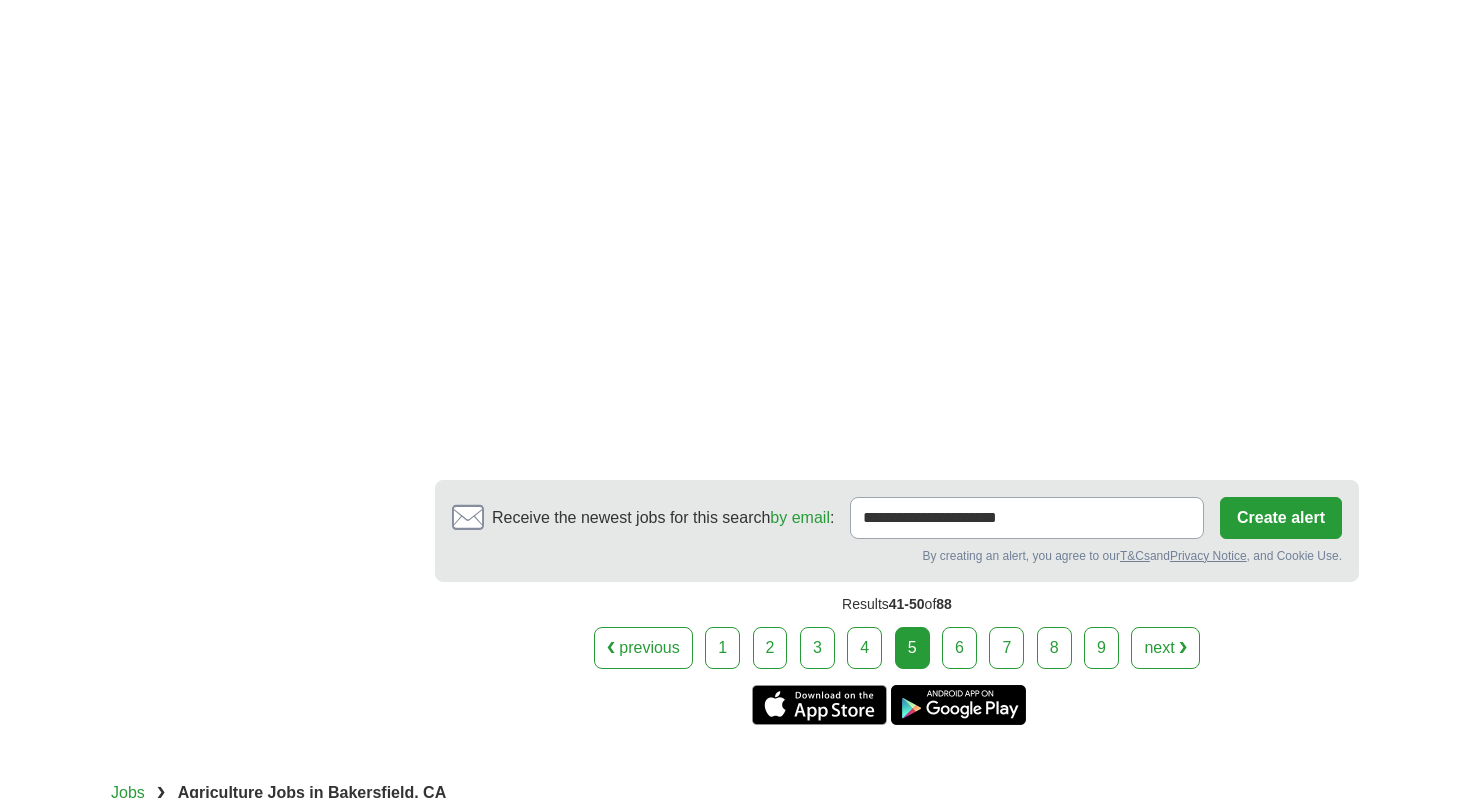 click on "6" at bounding box center (959, 648) 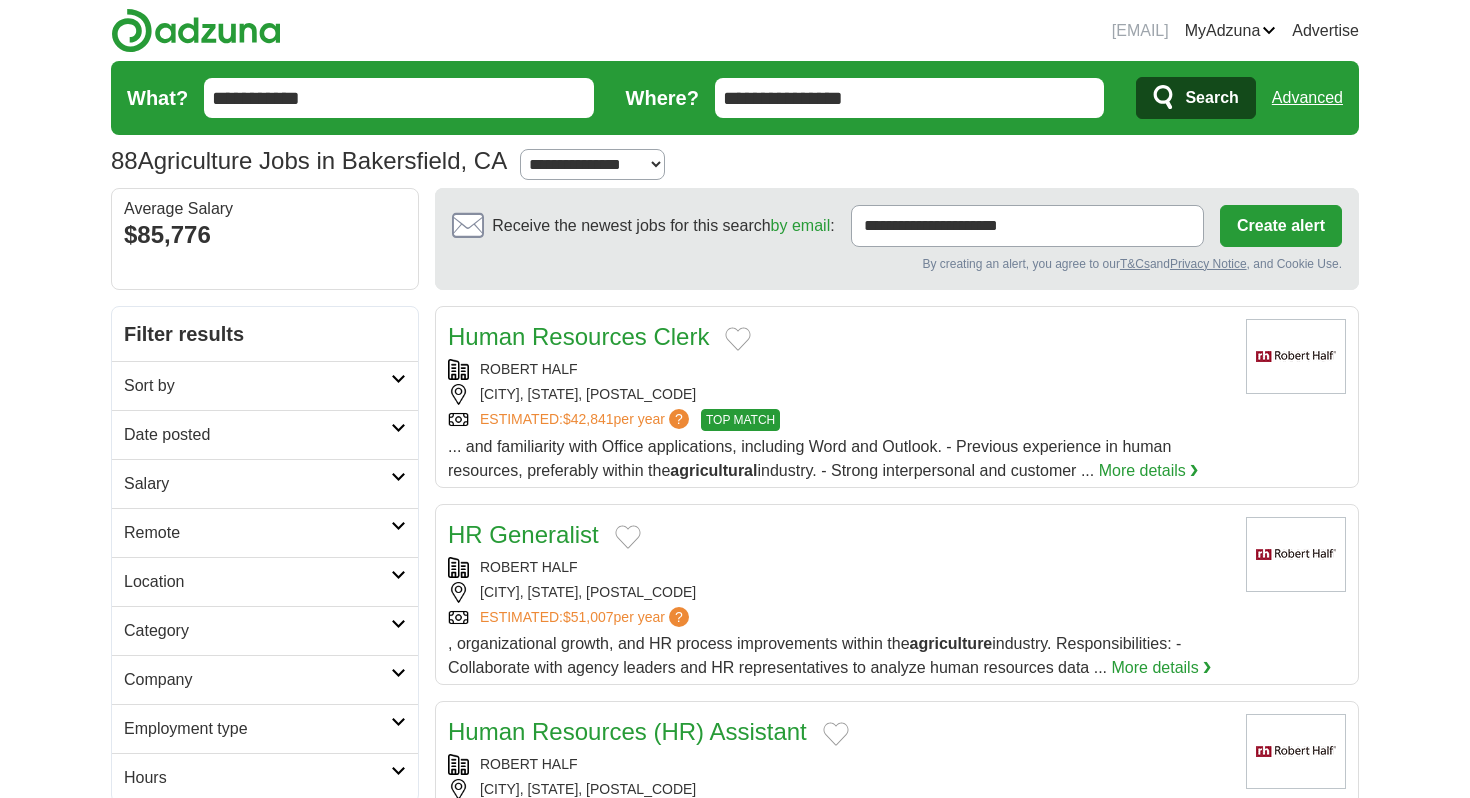 scroll, scrollTop: 0, scrollLeft: 0, axis: both 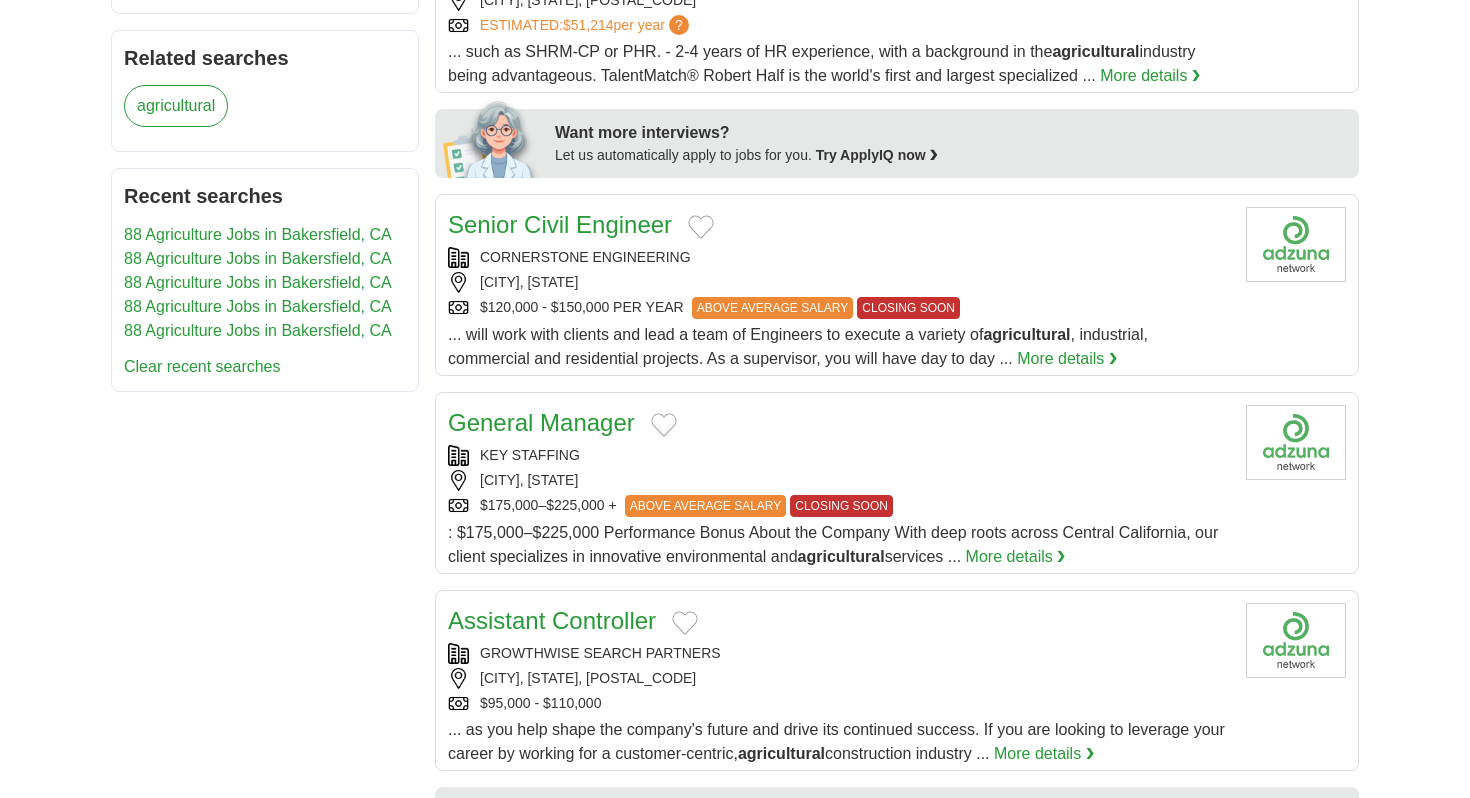 click on "More details ❯" at bounding box center [1016, 557] 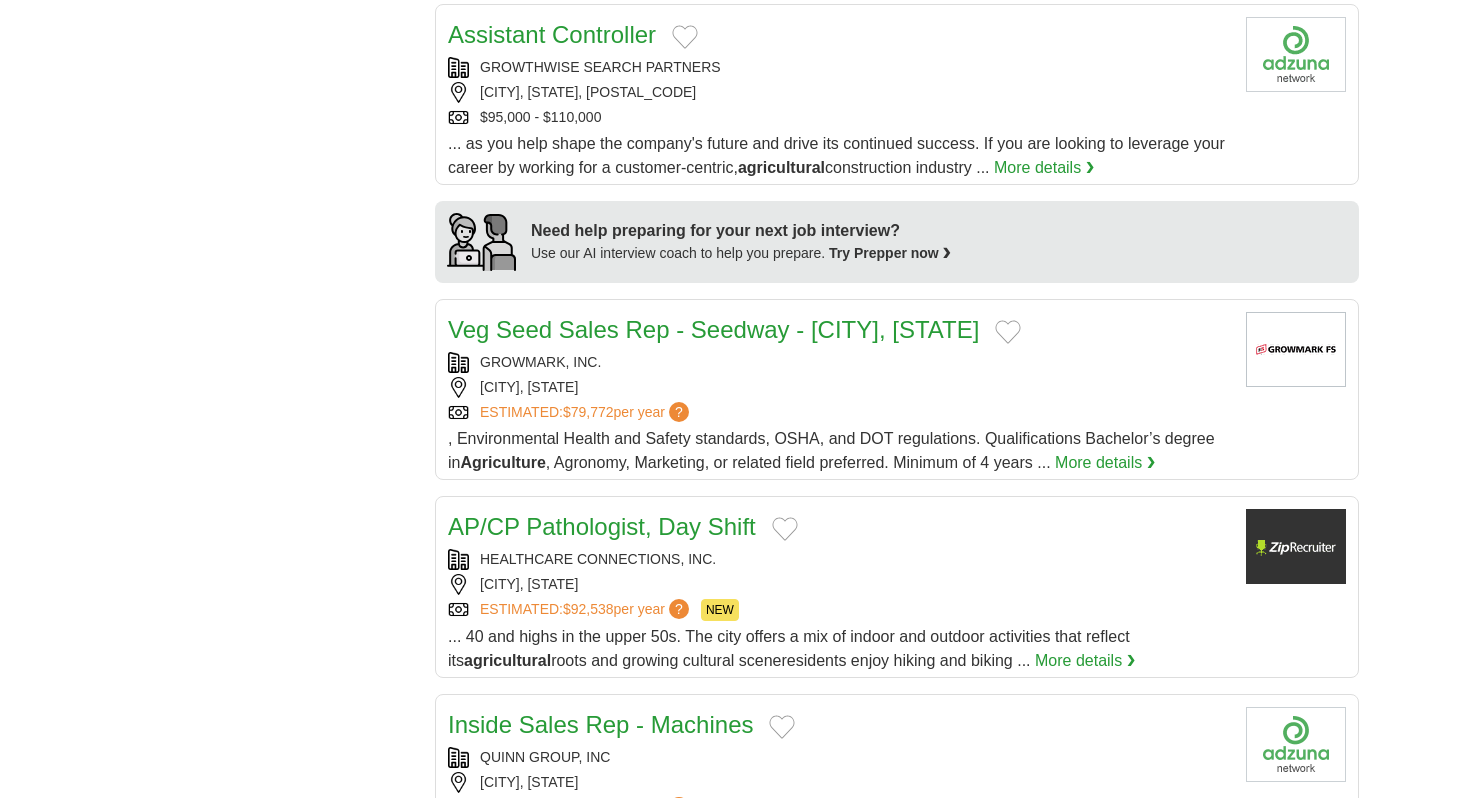 scroll, scrollTop: 1376, scrollLeft: 0, axis: vertical 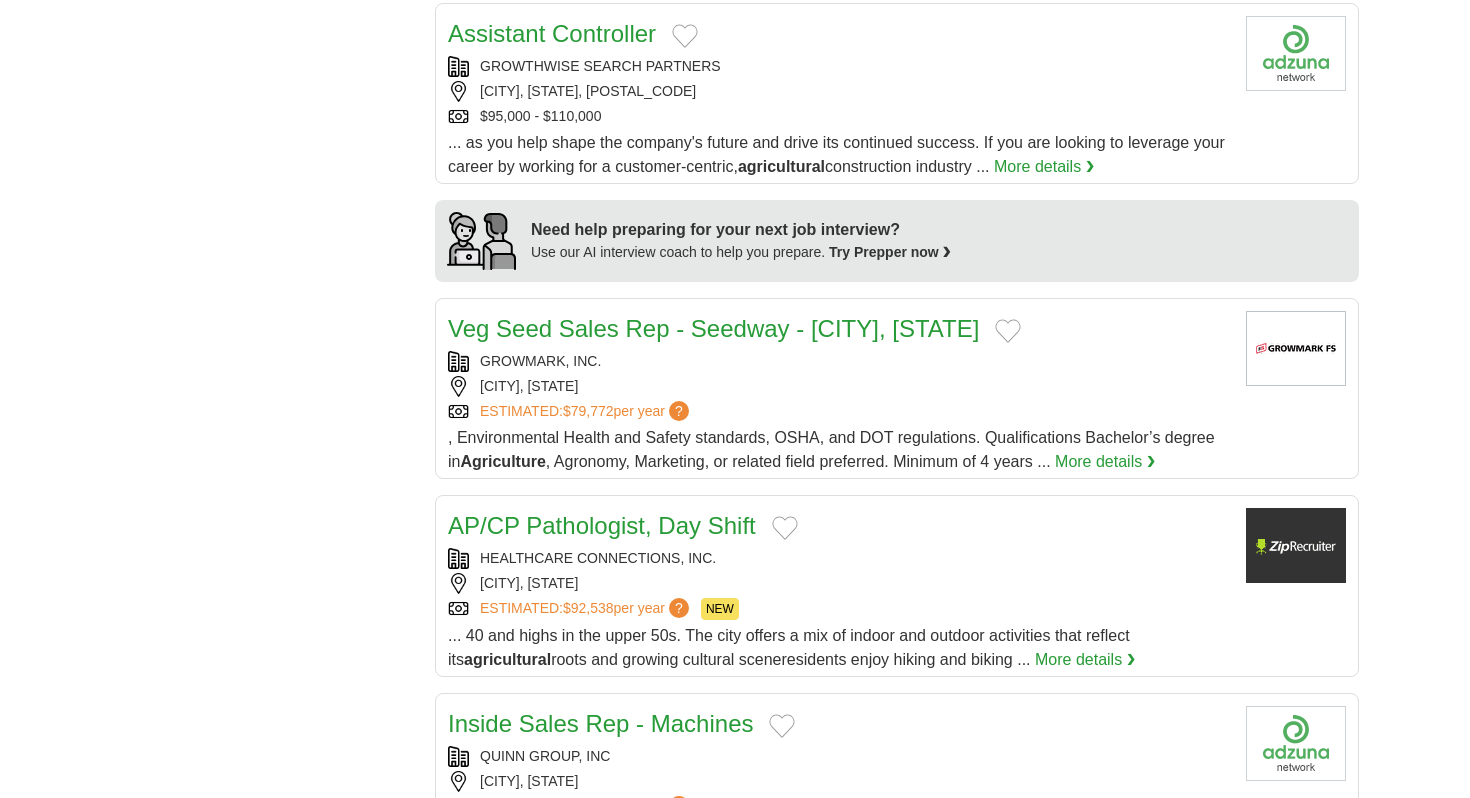 click on "Veg Seed Sales Rep - Seedway - Bakersfield, CA" at bounding box center (713, 328) 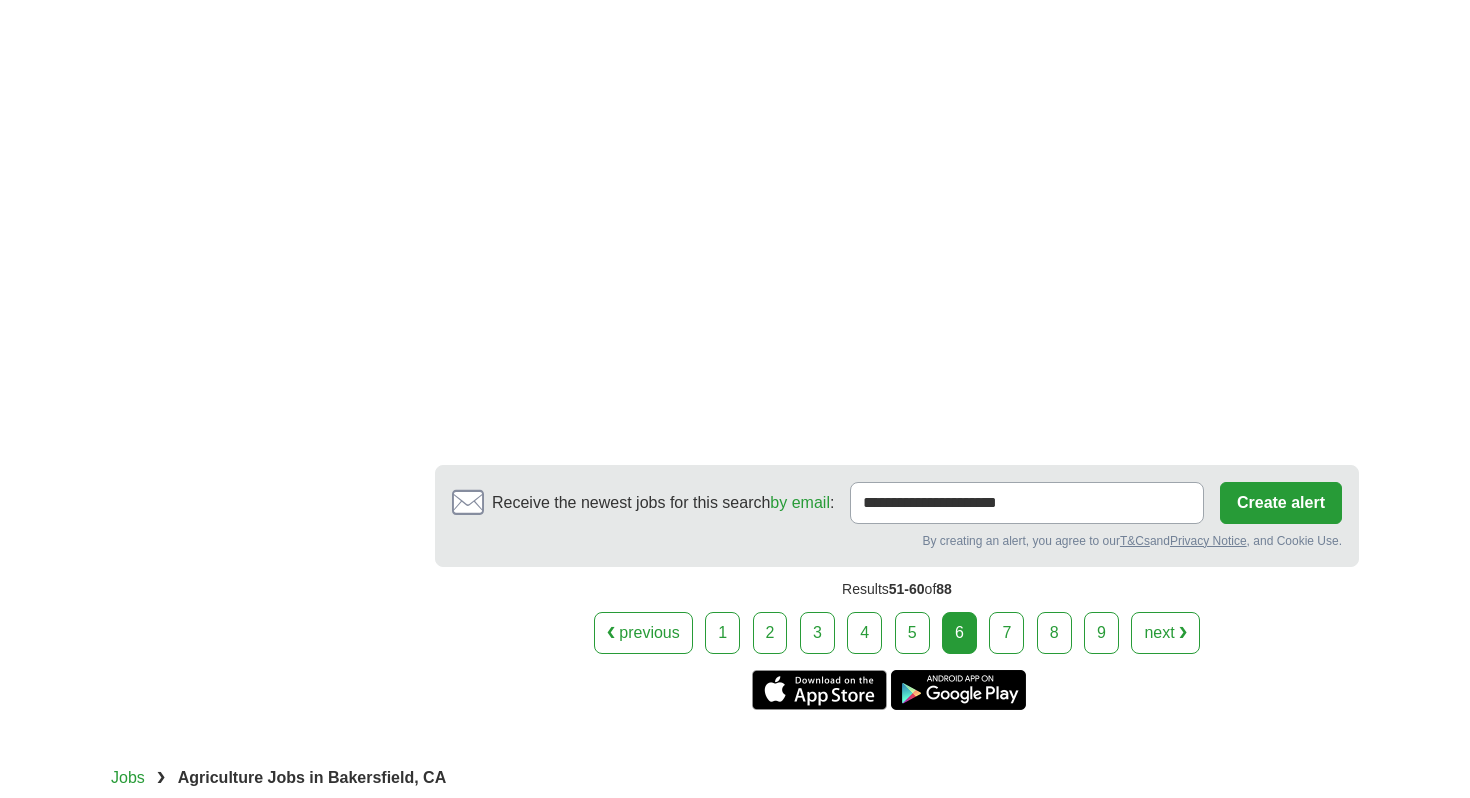 scroll, scrollTop: 3440, scrollLeft: 0, axis: vertical 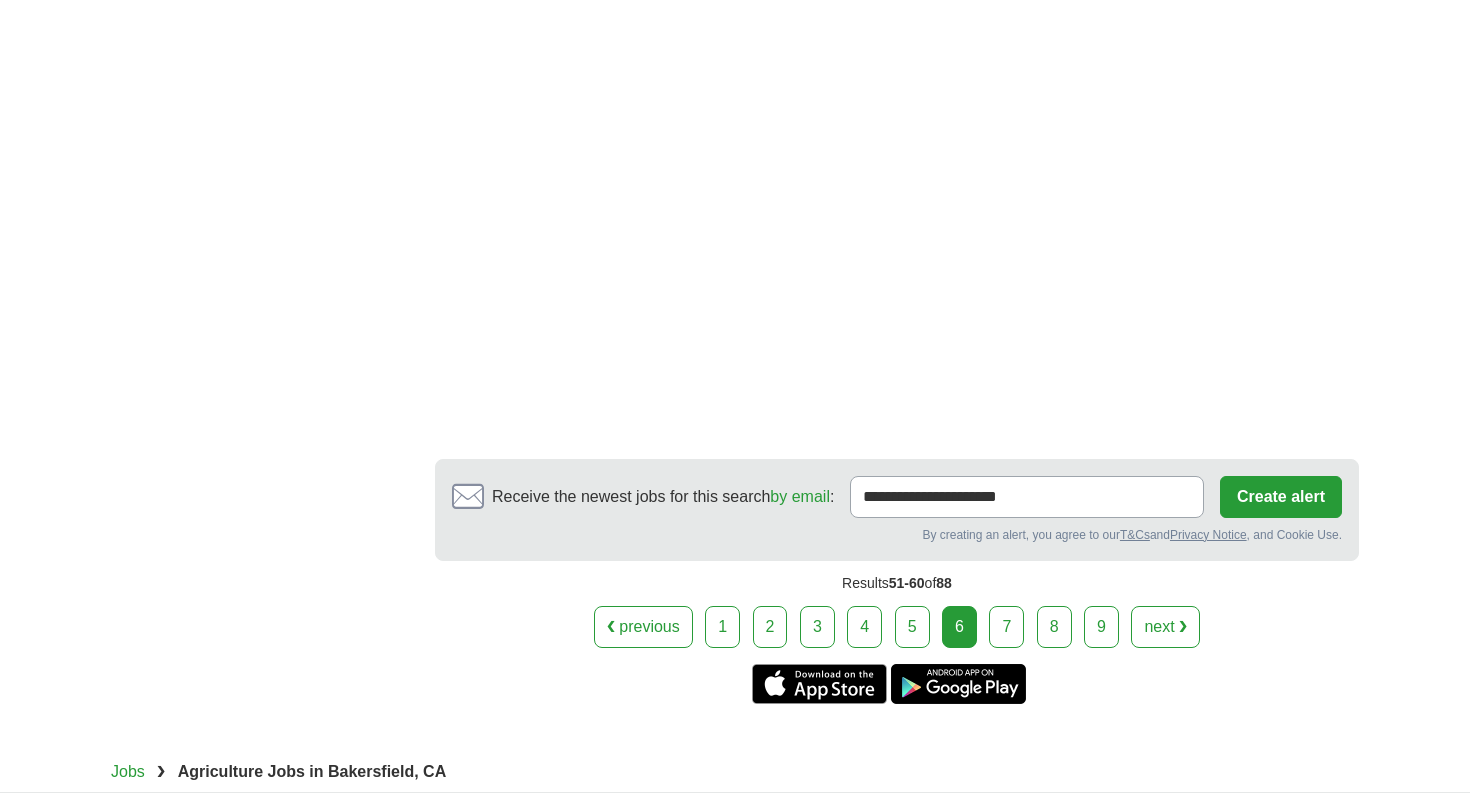 click on "7" at bounding box center [1006, 627] 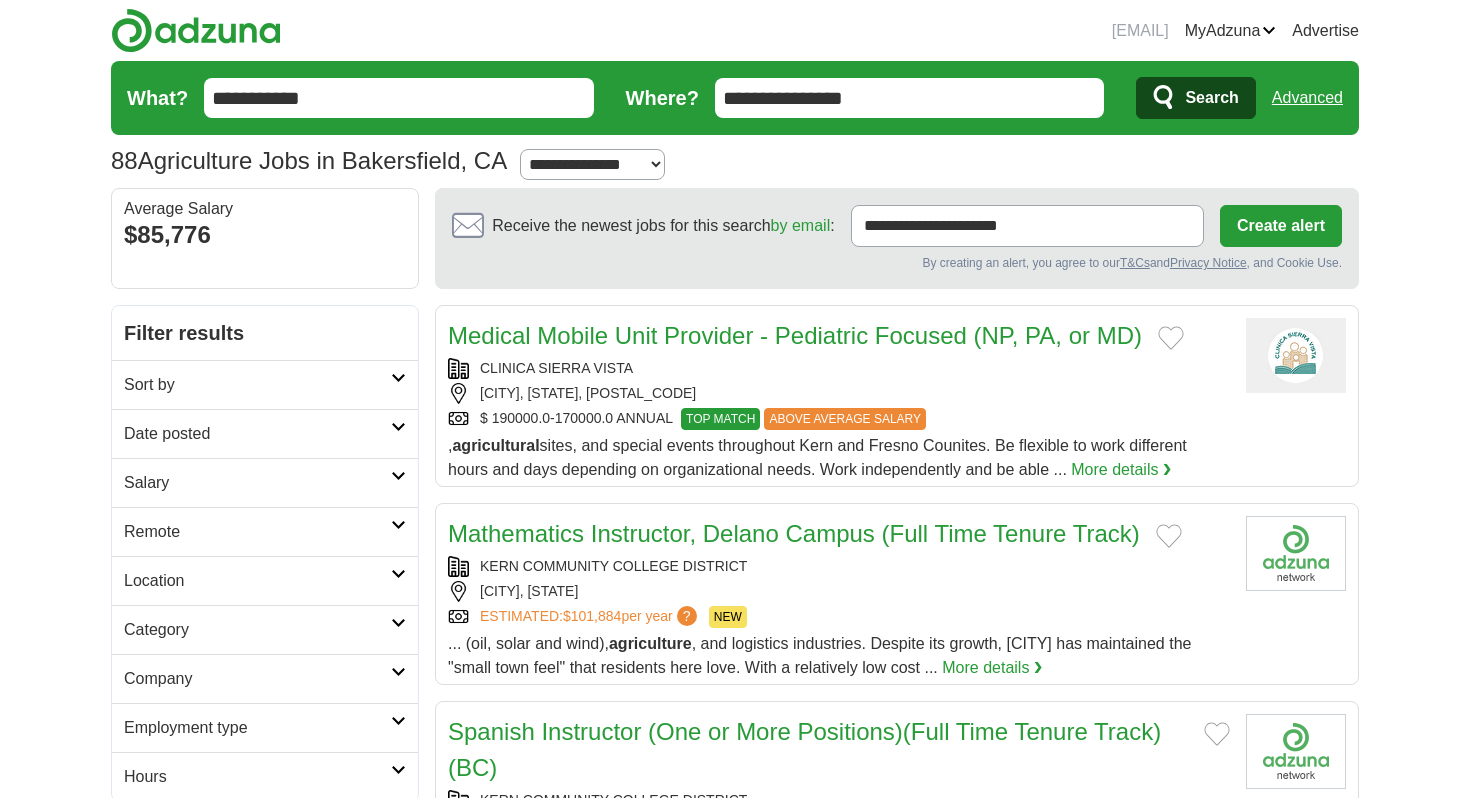 scroll, scrollTop: 0, scrollLeft: 0, axis: both 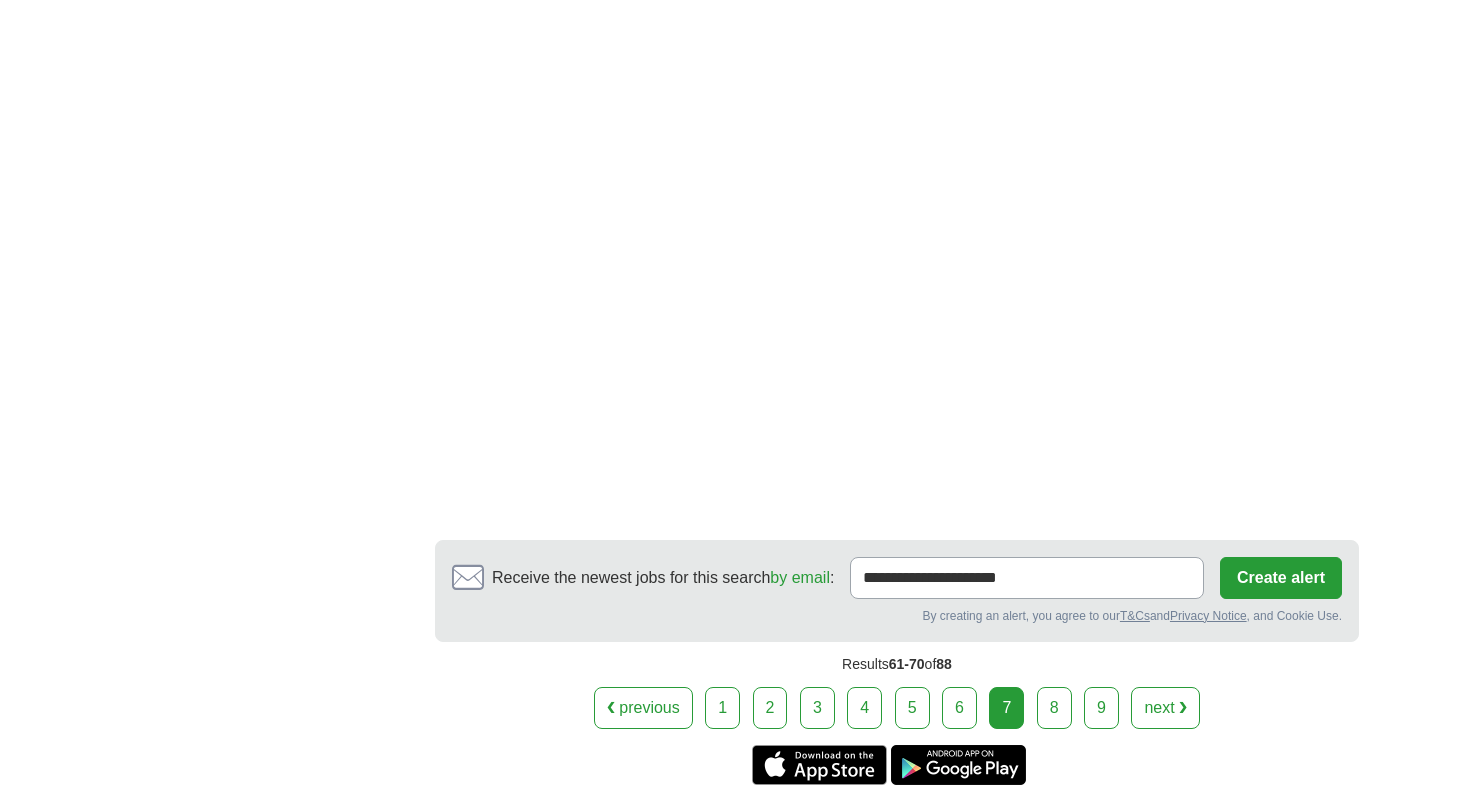 click on "8" at bounding box center (1054, 708) 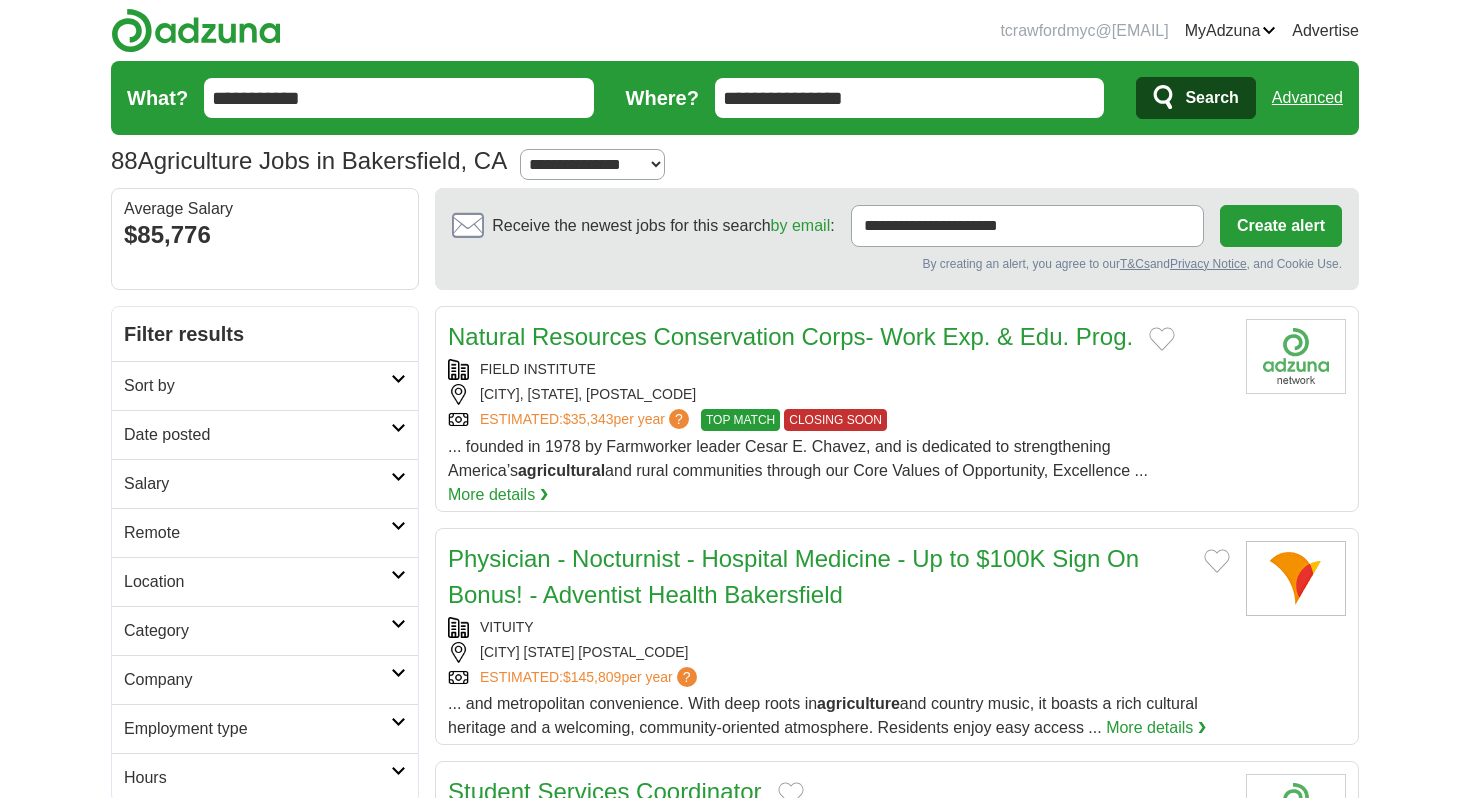 scroll, scrollTop: 0, scrollLeft: 0, axis: both 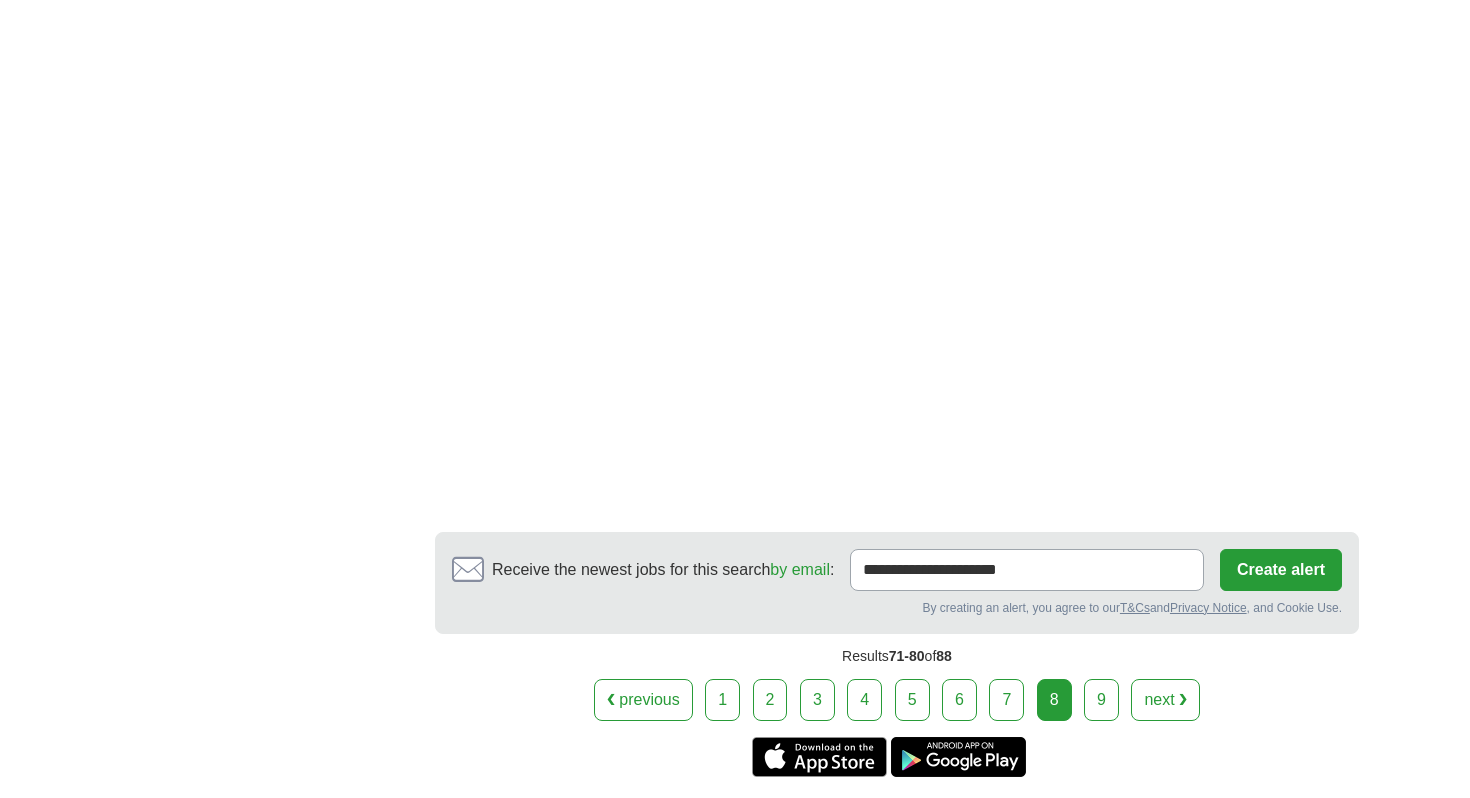 click on "9" at bounding box center (1101, 700) 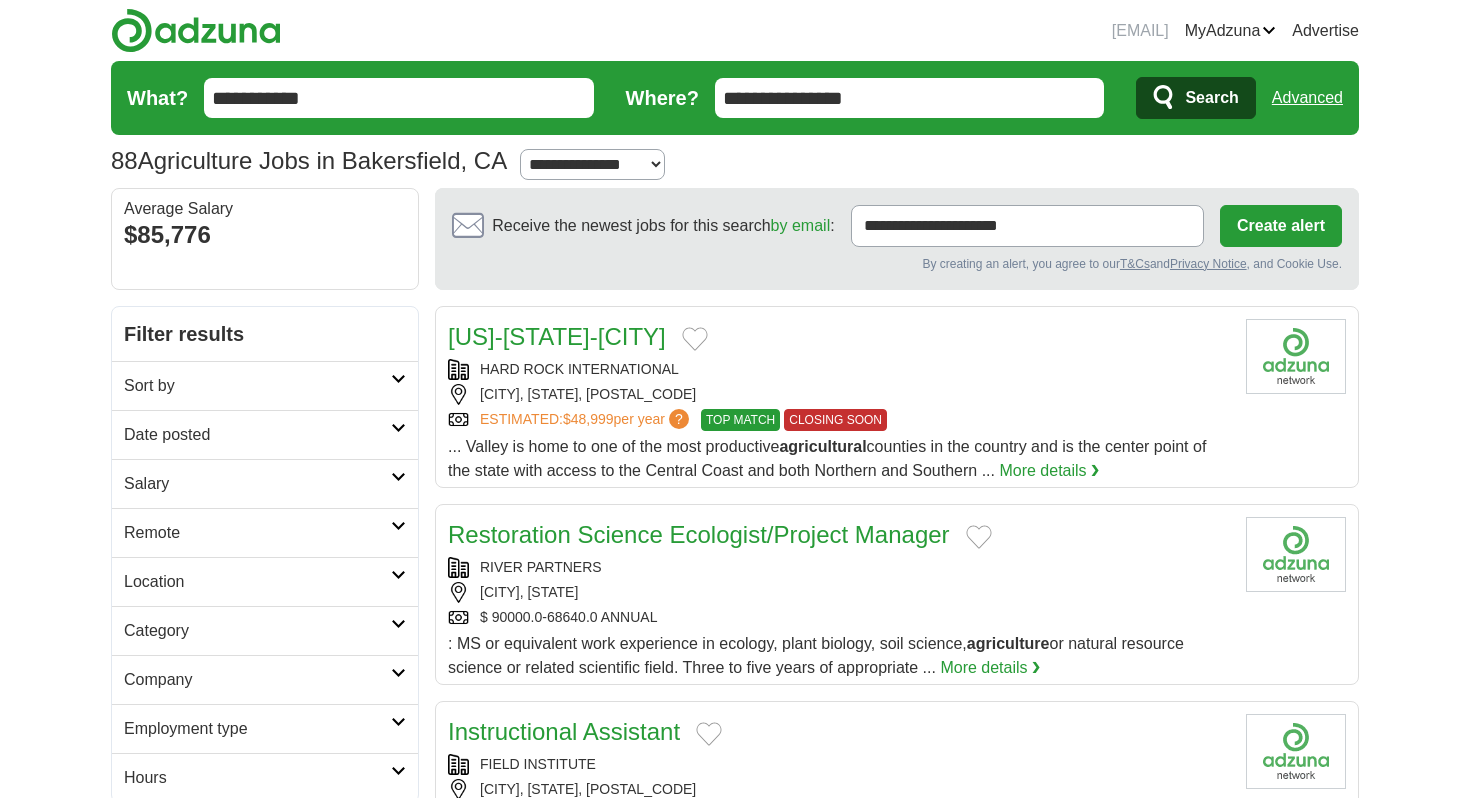 scroll, scrollTop: 0, scrollLeft: 0, axis: both 